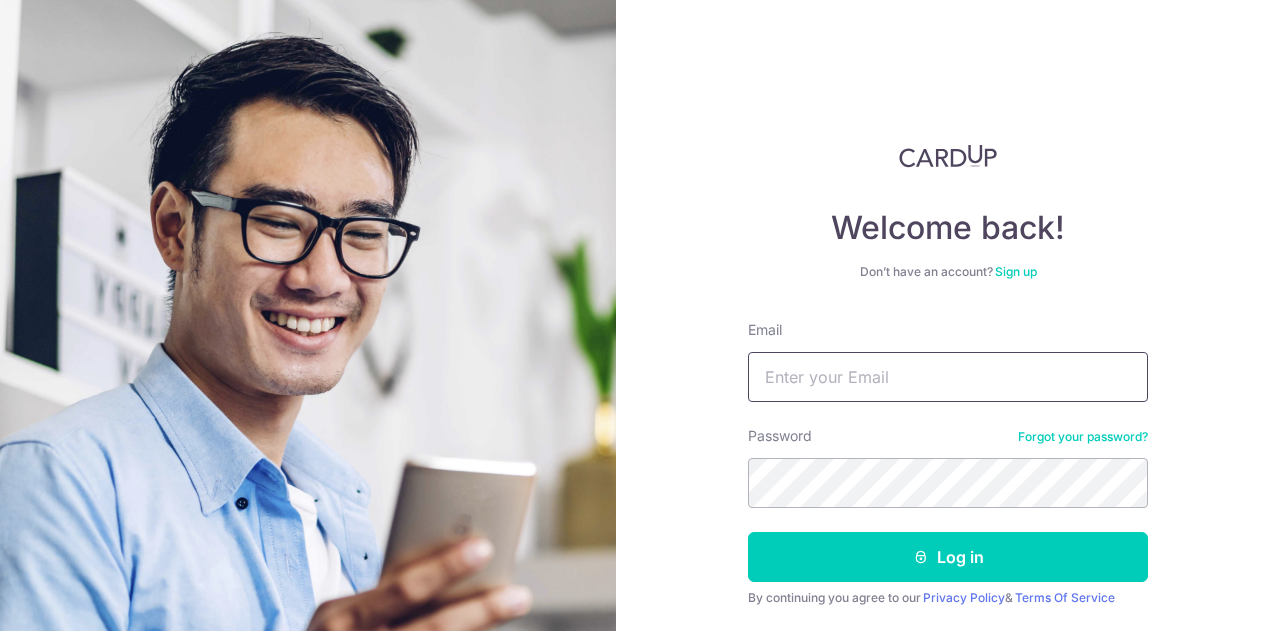scroll, scrollTop: 0, scrollLeft: 0, axis: both 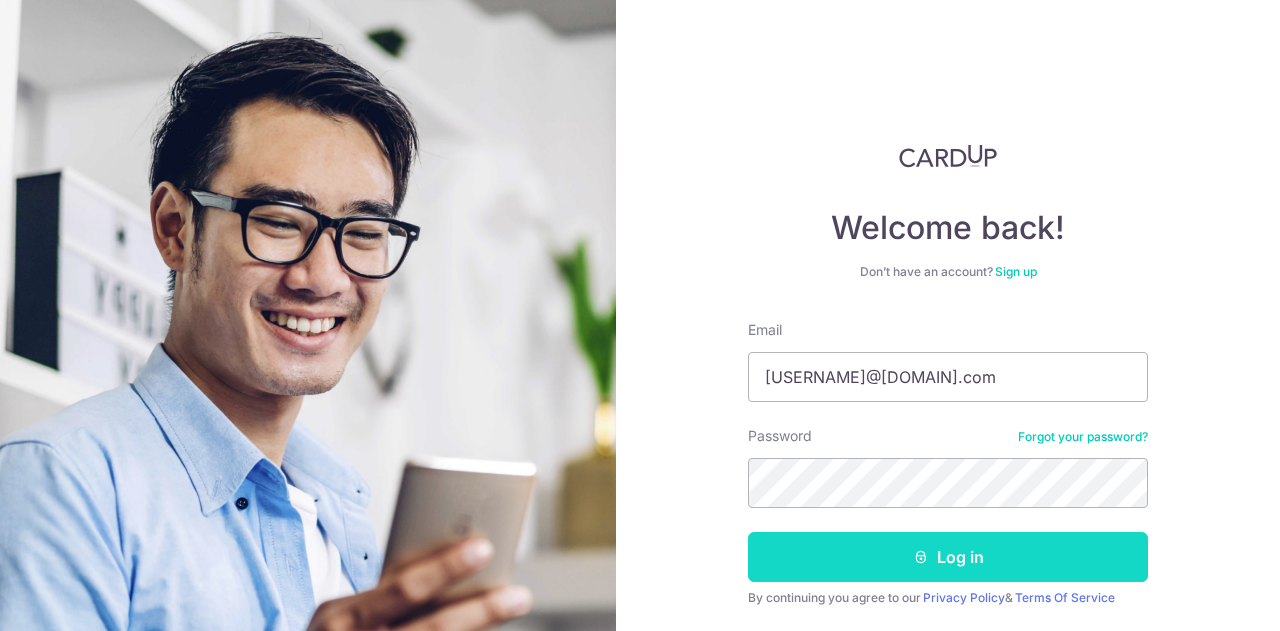 click on "Log in" at bounding box center (948, 557) 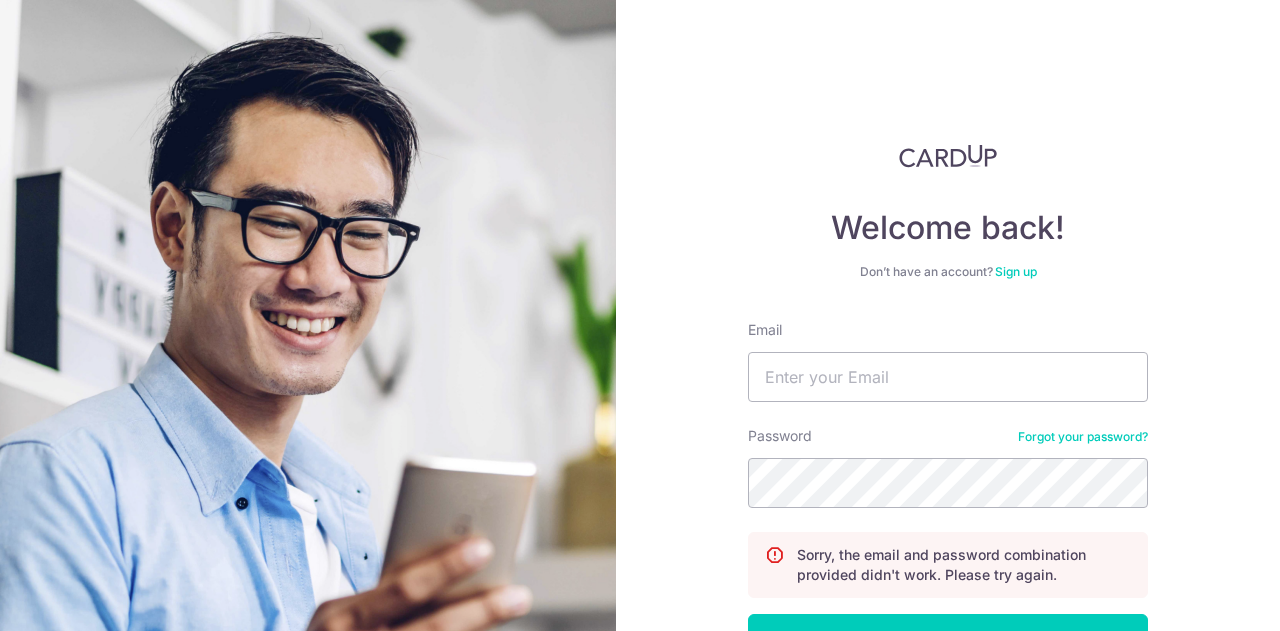 scroll, scrollTop: 0, scrollLeft: 0, axis: both 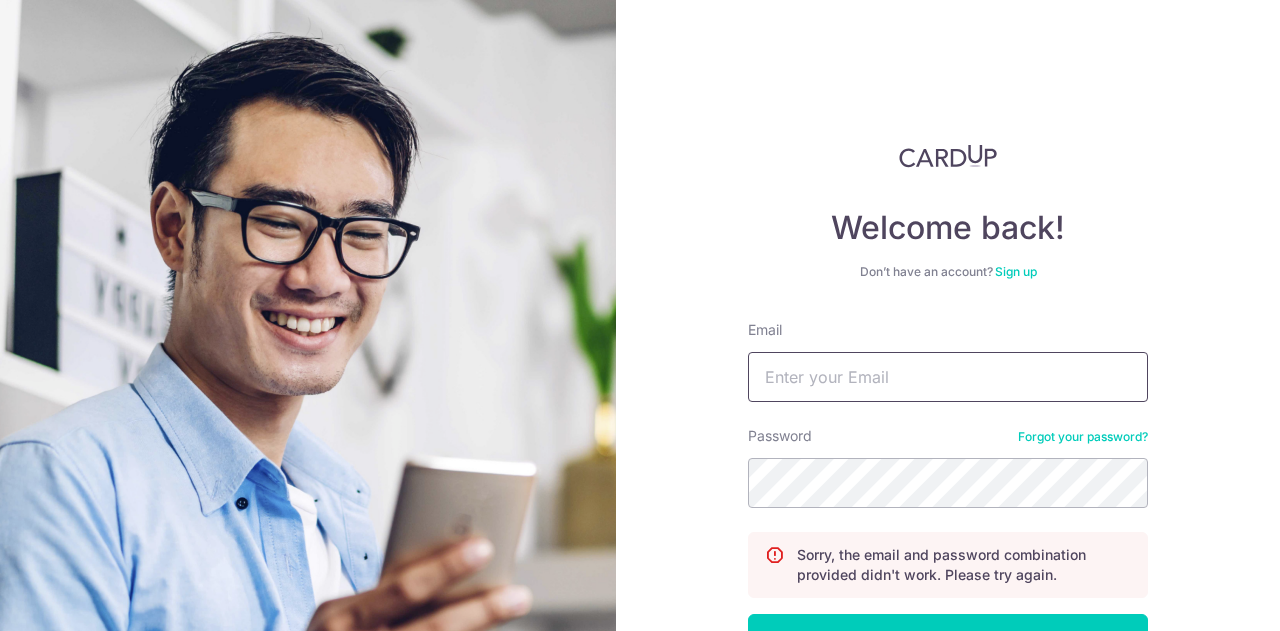click on "Email" at bounding box center (948, 377) 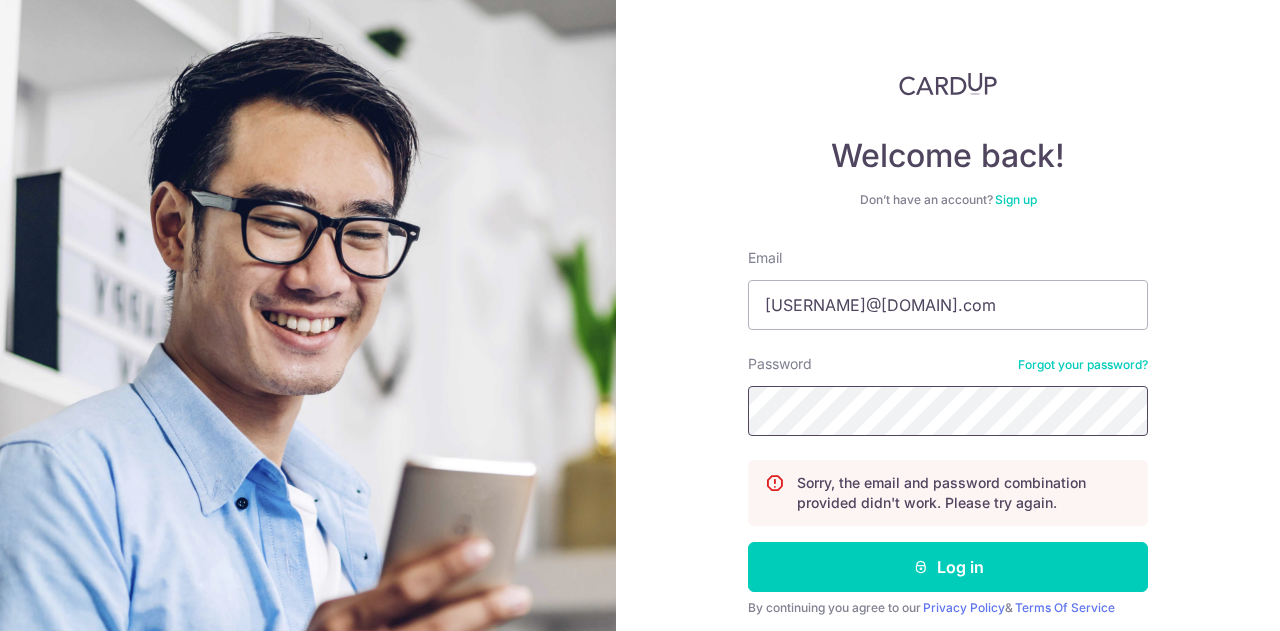 scroll, scrollTop: 143, scrollLeft: 0, axis: vertical 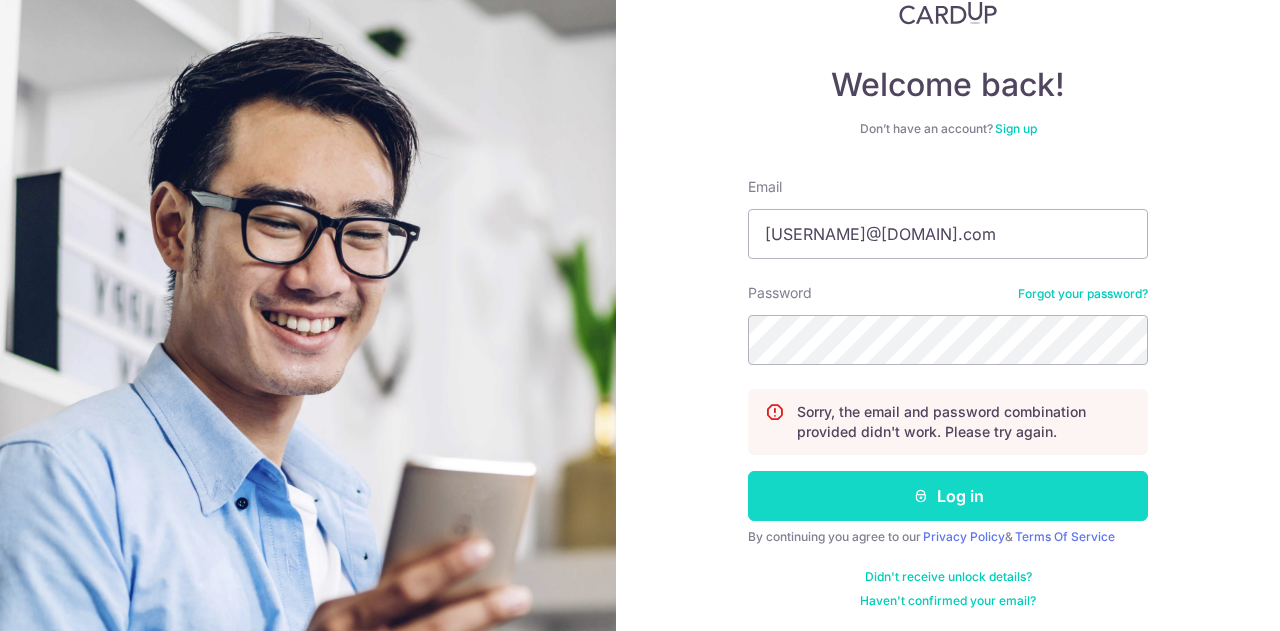 click on "Log in" at bounding box center [948, 496] 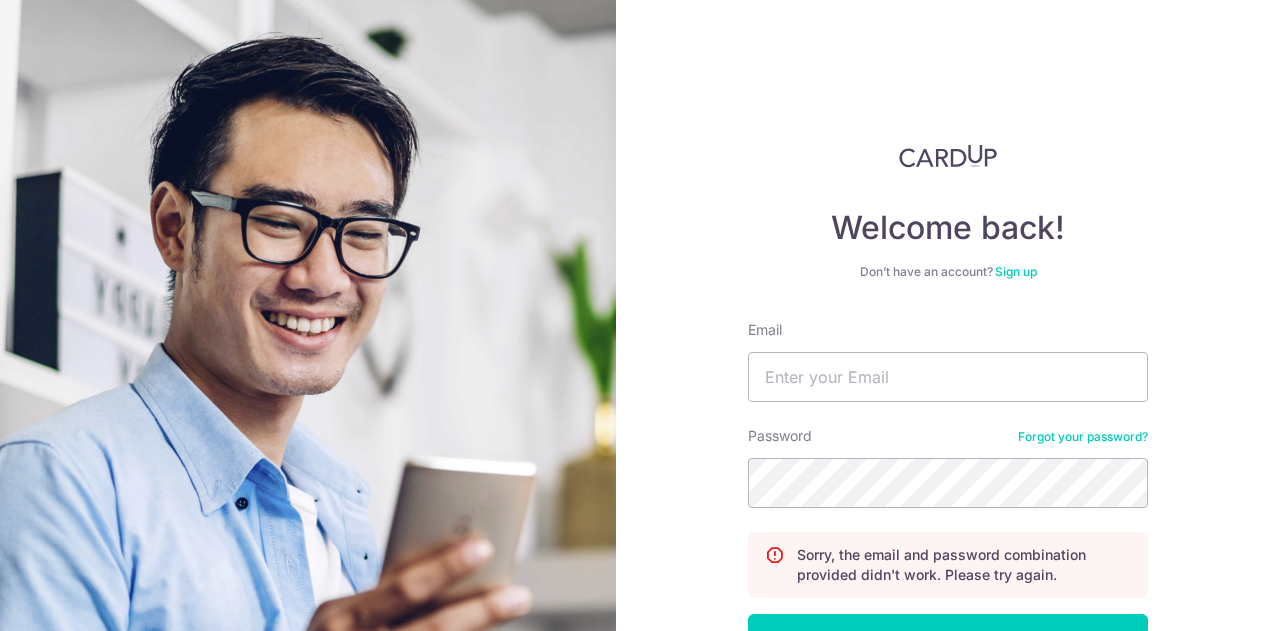 scroll, scrollTop: 0, scrollLeft: 0, axis: both 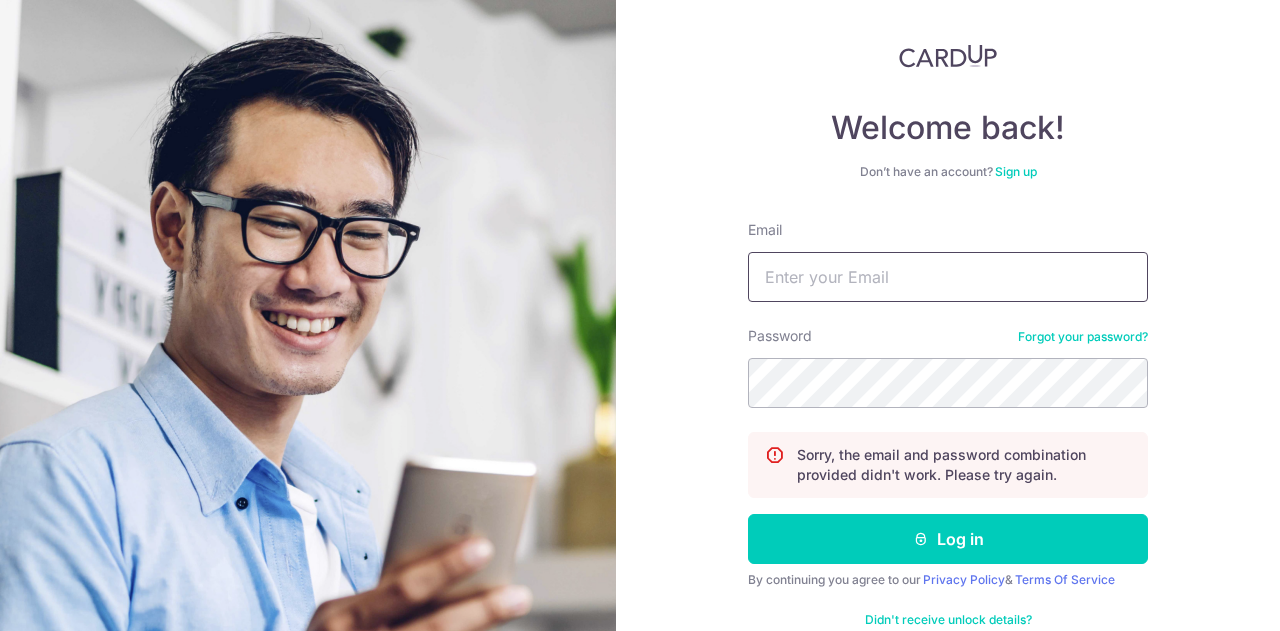 click on "Email" at bounding box center [948, 277] 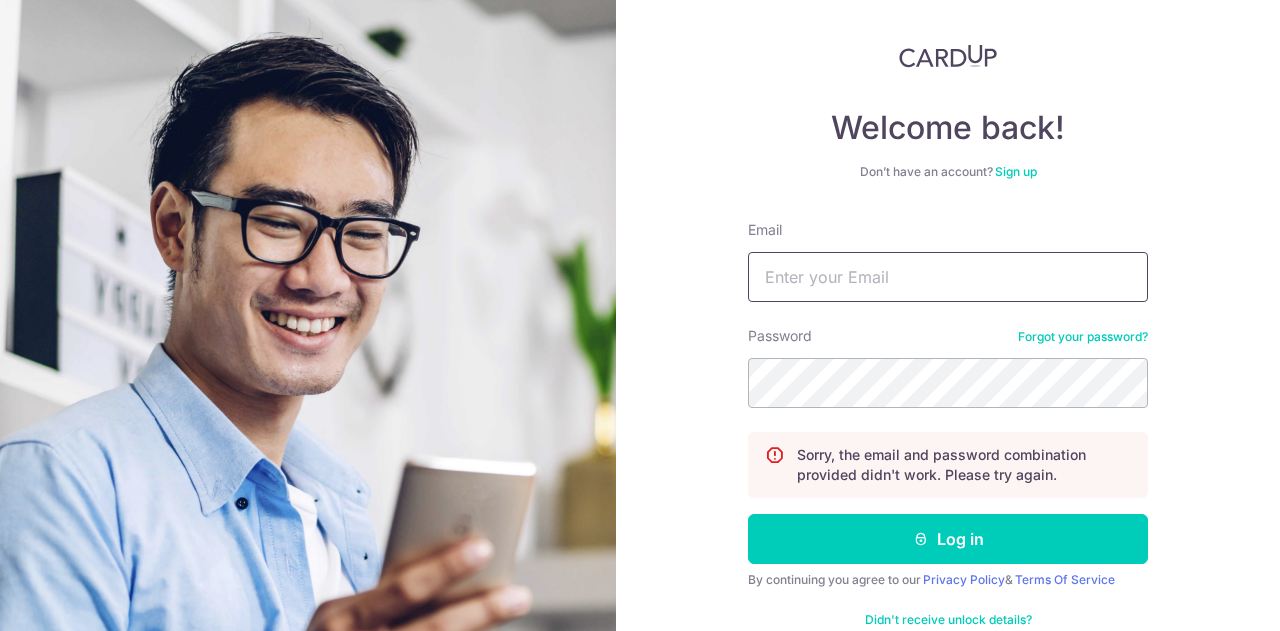type on "[USERNAME]@[DOMAIN].com" 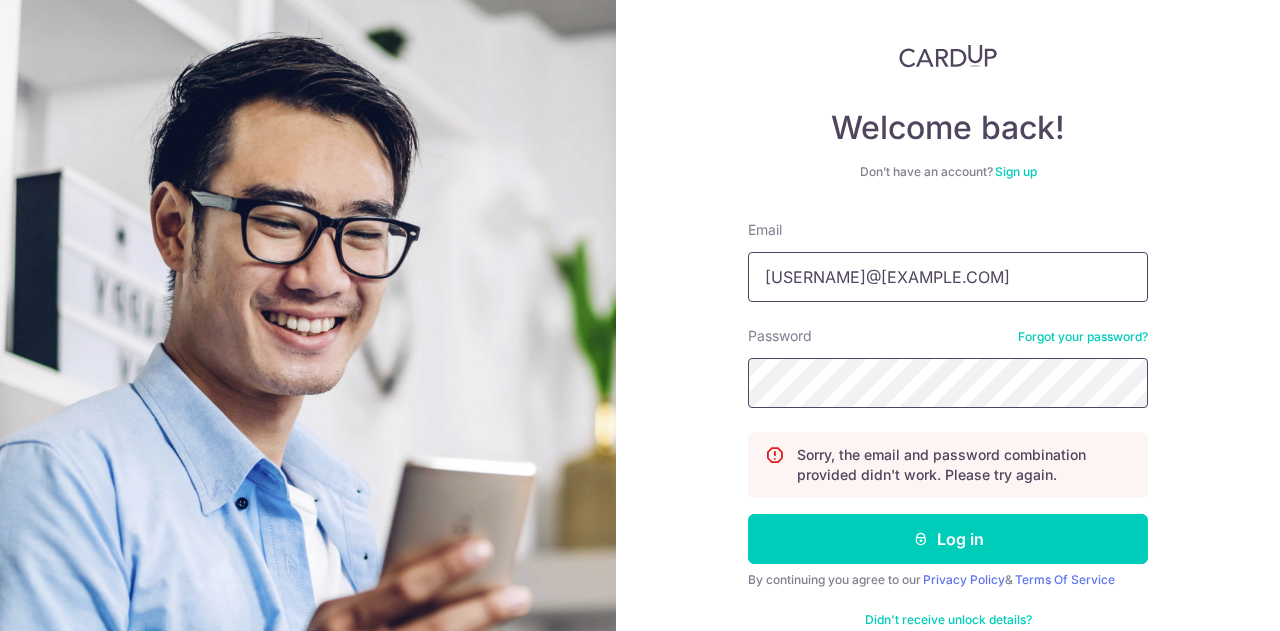 click on "Log in" at bounding box center [948, 539] 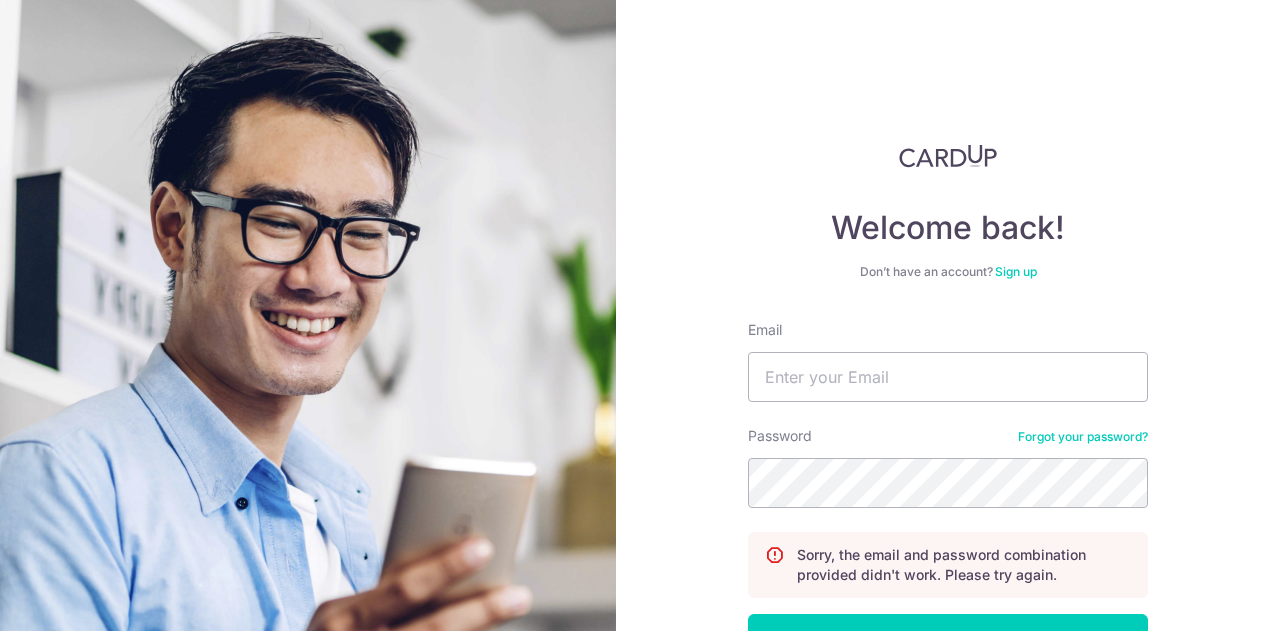 scroll, scrollTop: 0, scrollLeft: 0, axis: both 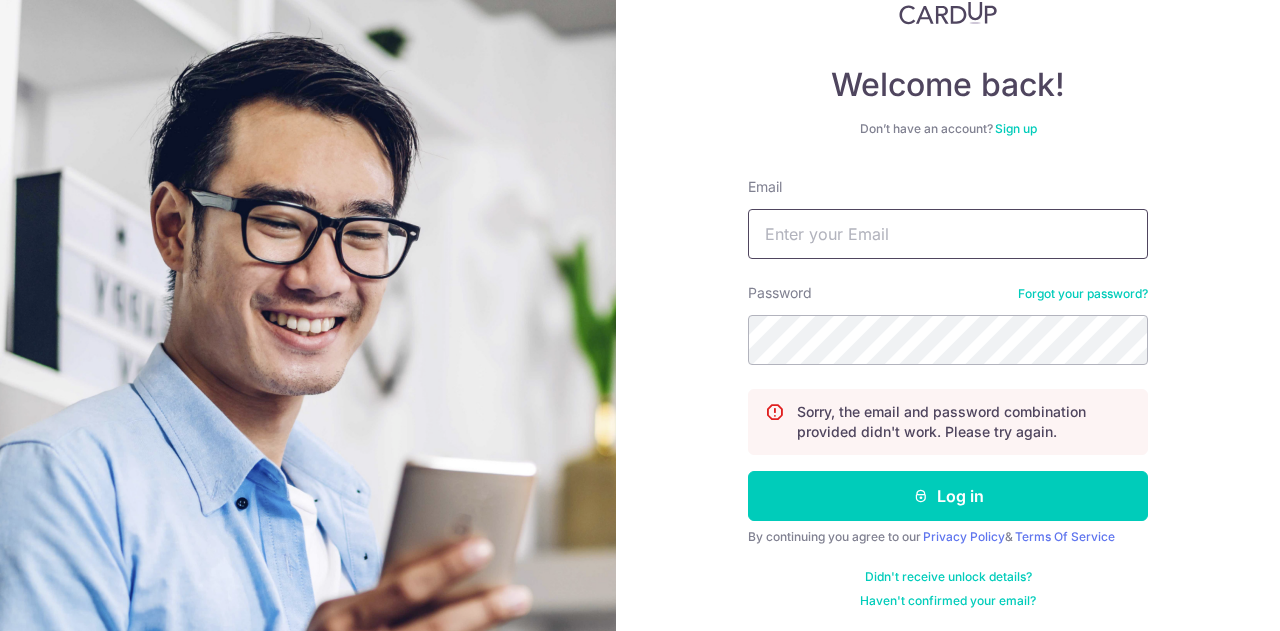 click on "Email" at bounding box center [948, 234] 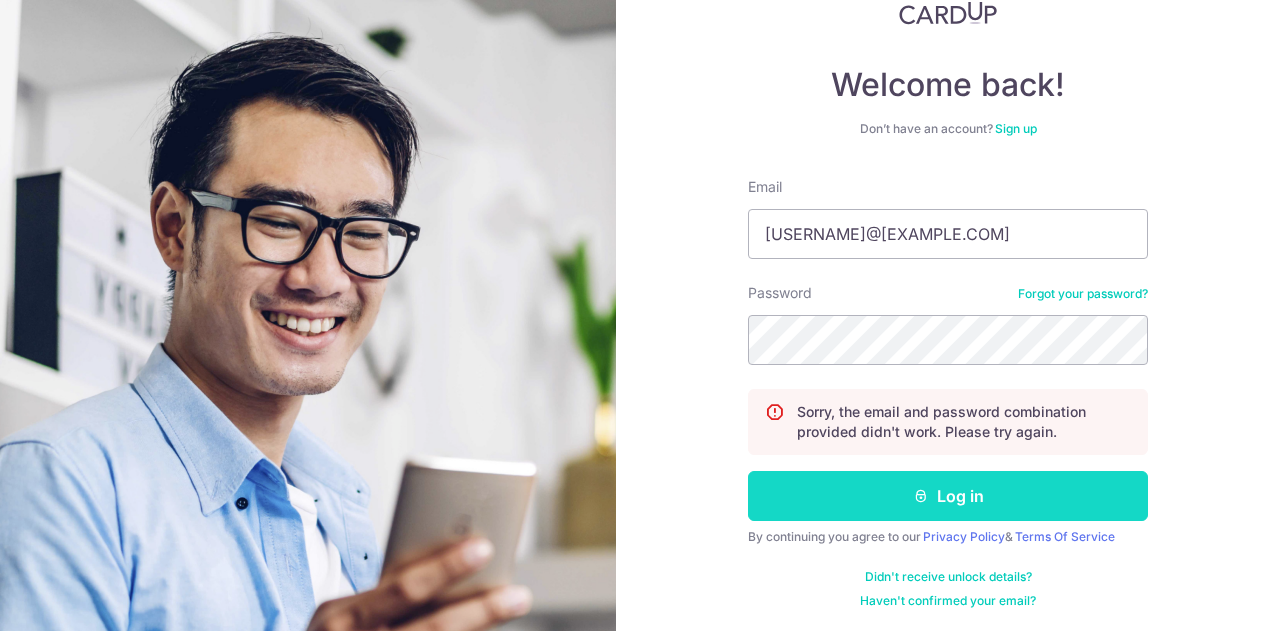 click on "Log in" at bounding box center [948, 496] 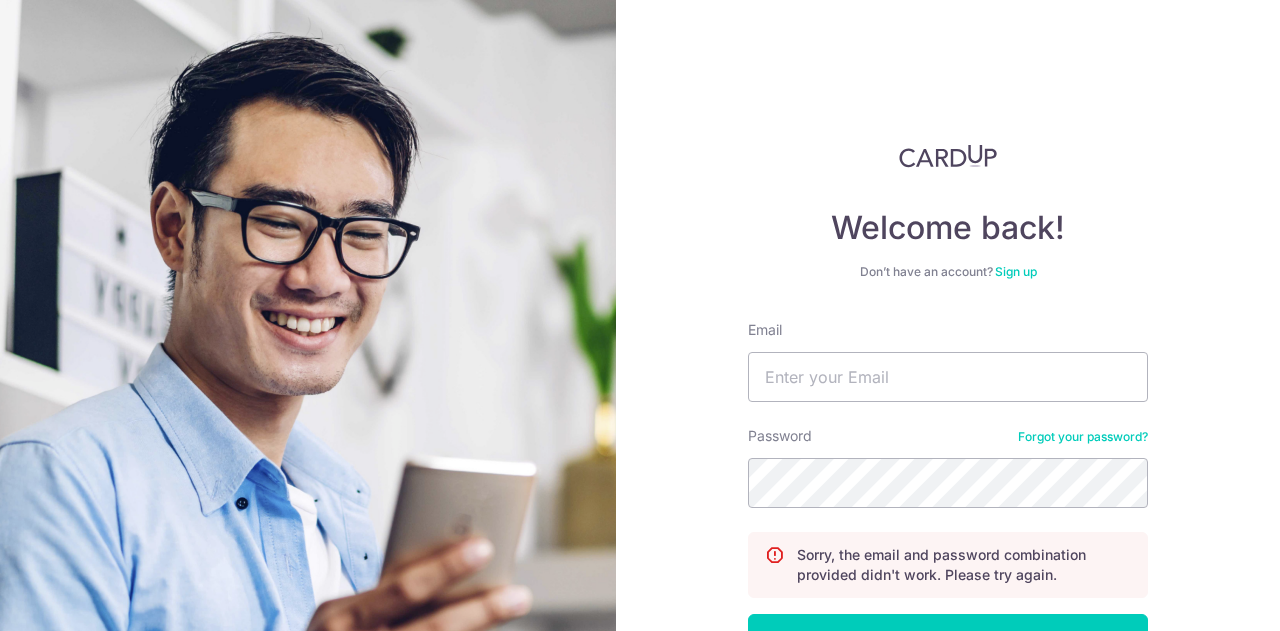 scroll, scrollTop: 0, scrollLeft: 0, axis: both 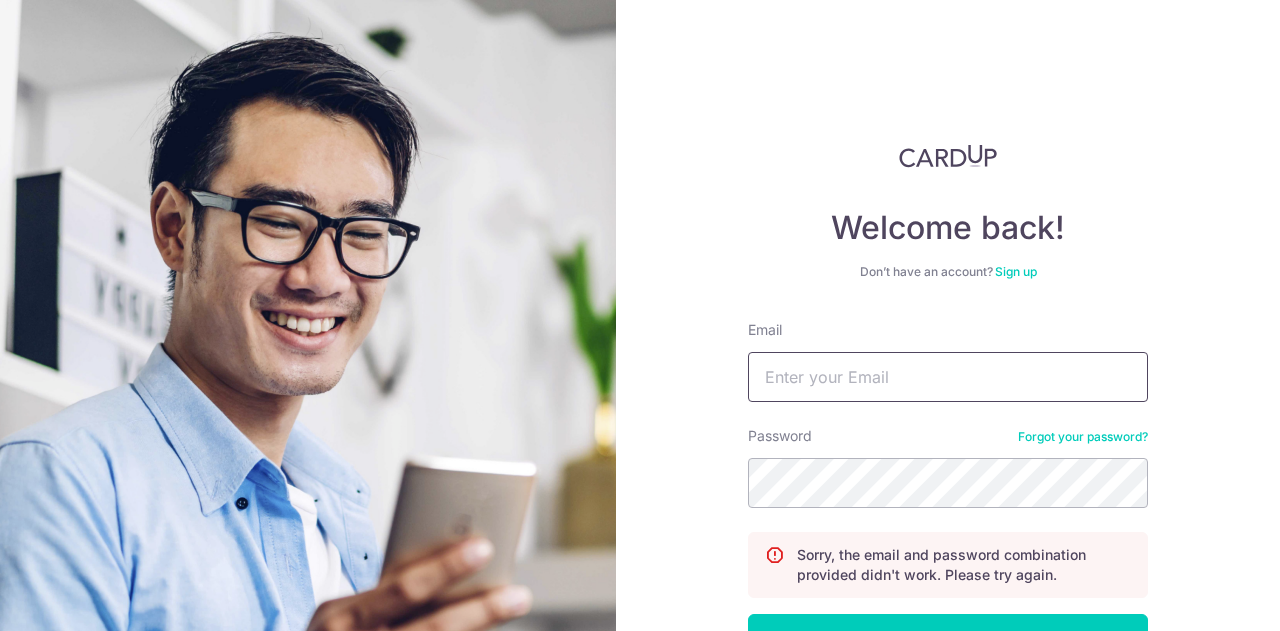 click on "Email" at bounding box center (948, 377) 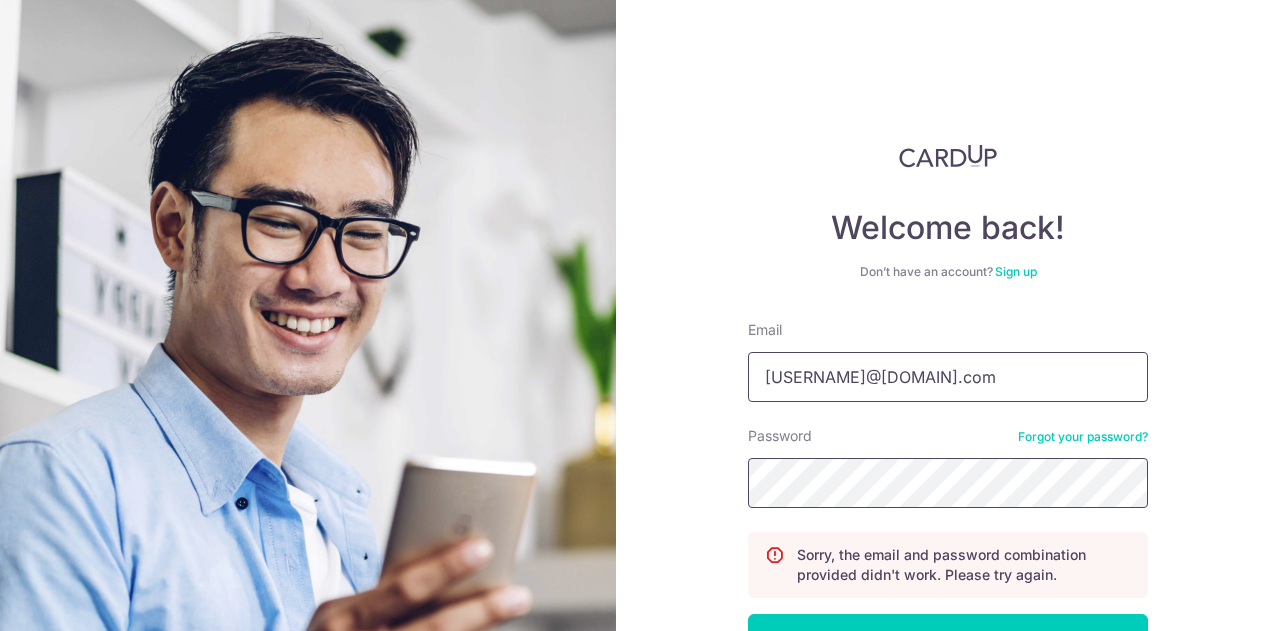 click on "Log in" at bounding box center [948, 639] 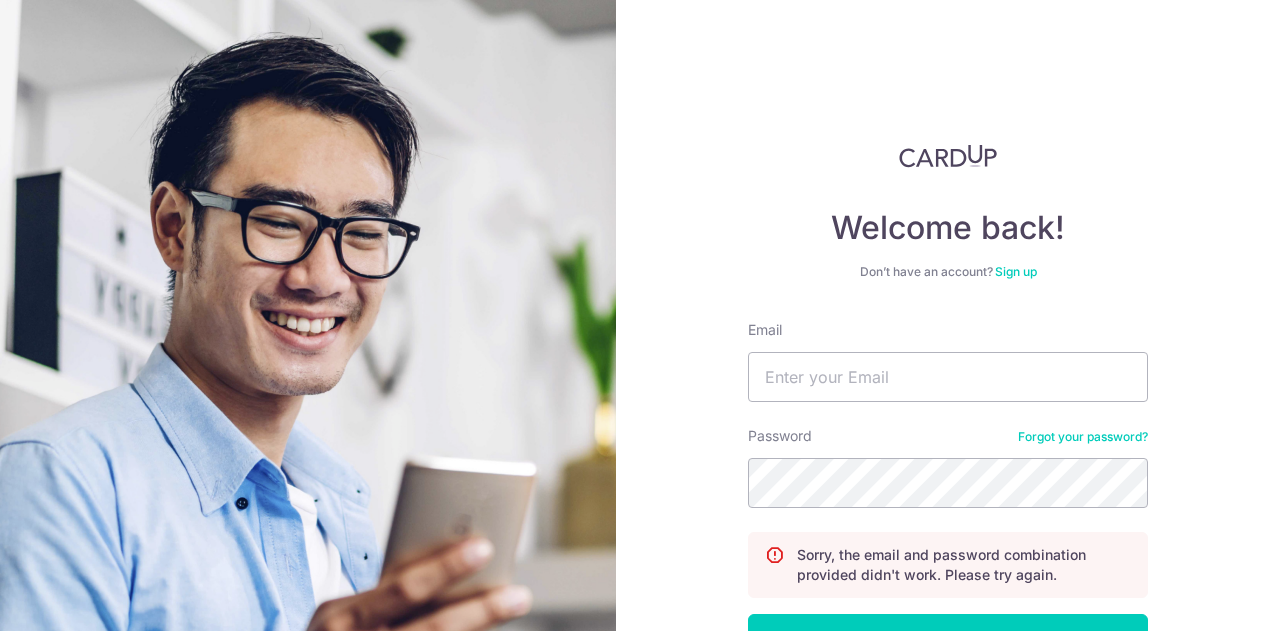scroll, scrollTop: 0, scrollLeft: 0, axis: both 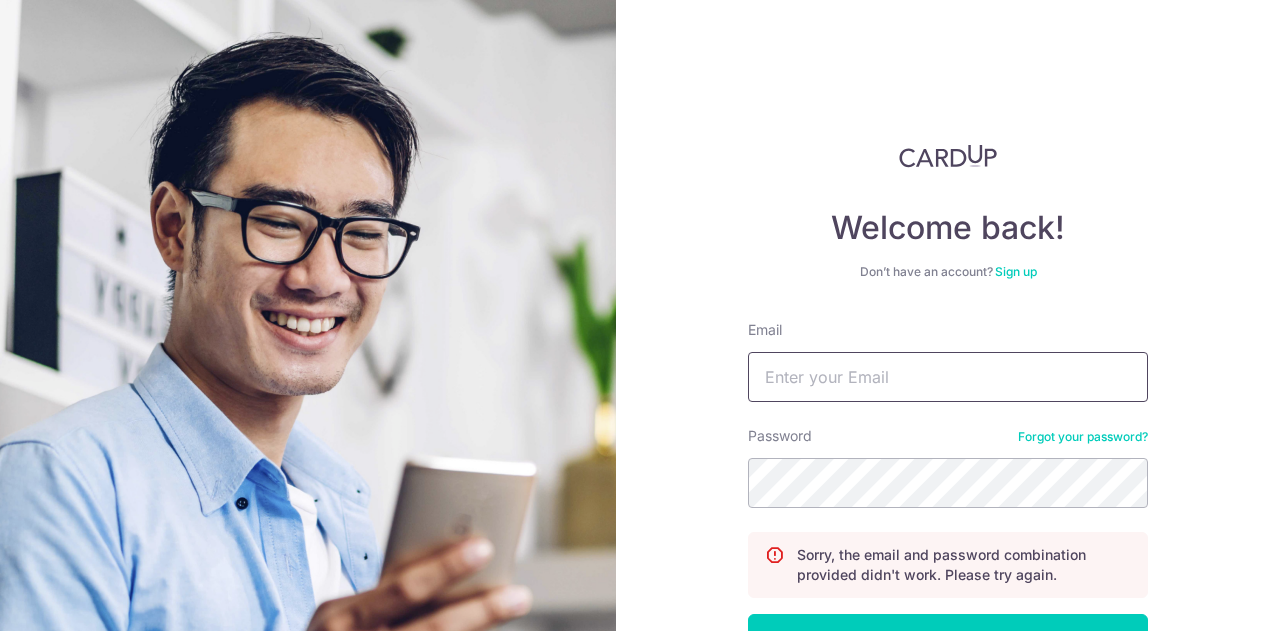 click on "Email" at bounding box center (948, 377) 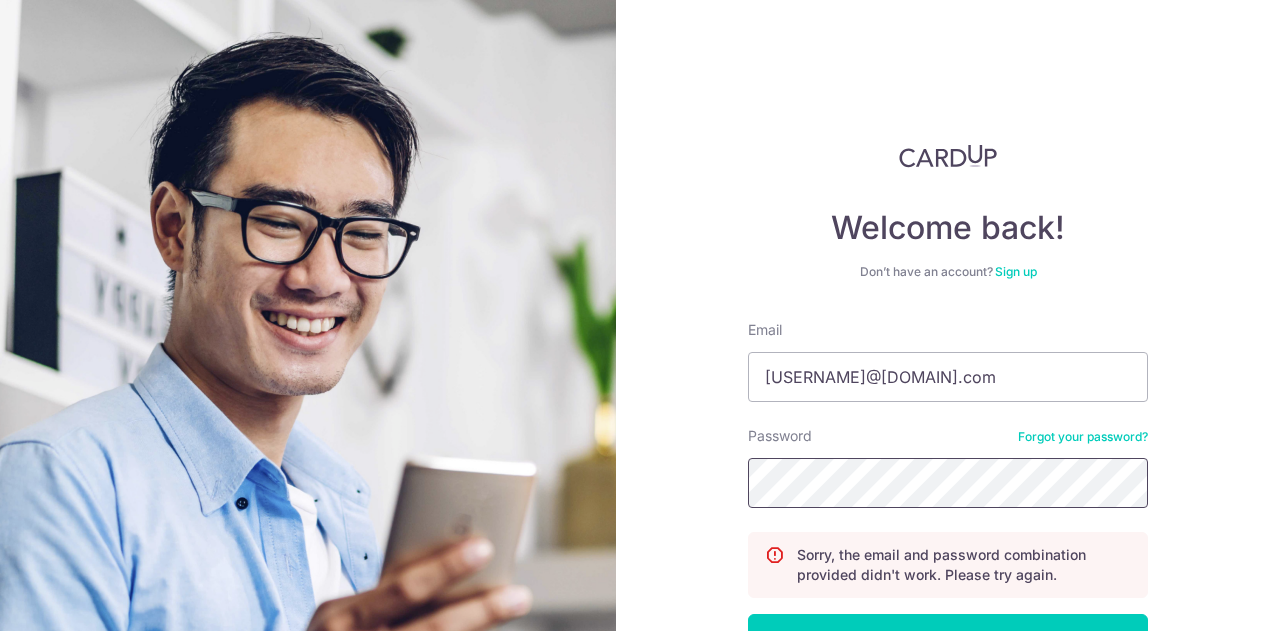 click on "Log in" at bounding box center [948, 639] 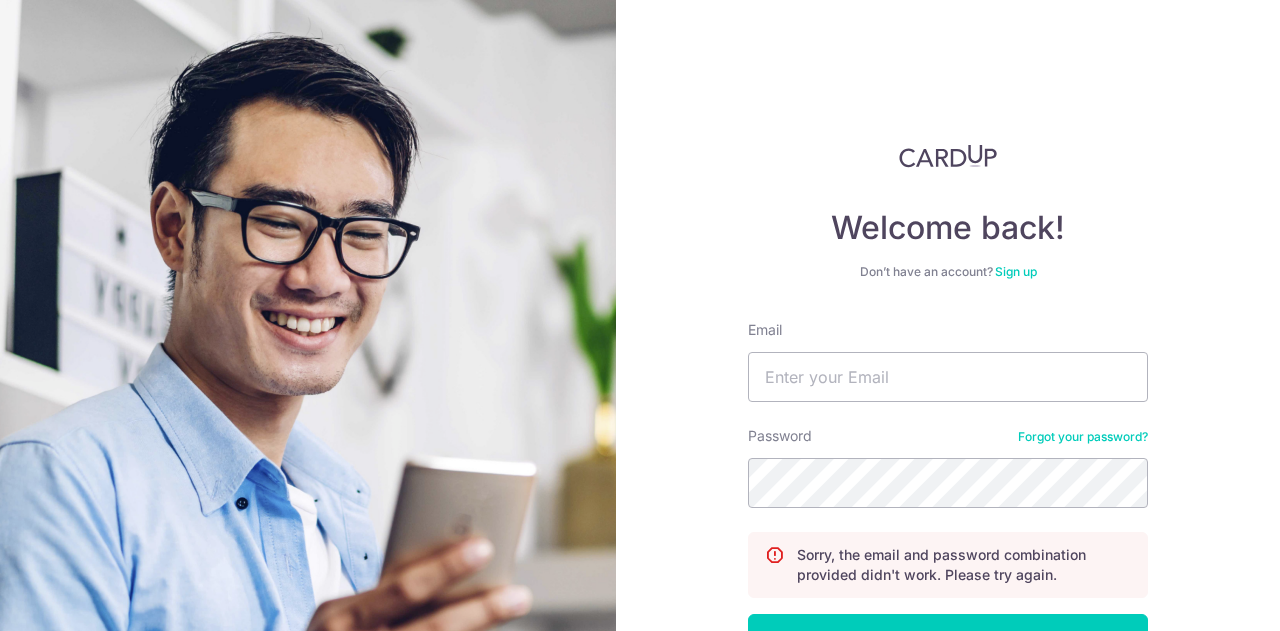 scroll, scrollTop: 0, scrollLeft: 0, axis: both 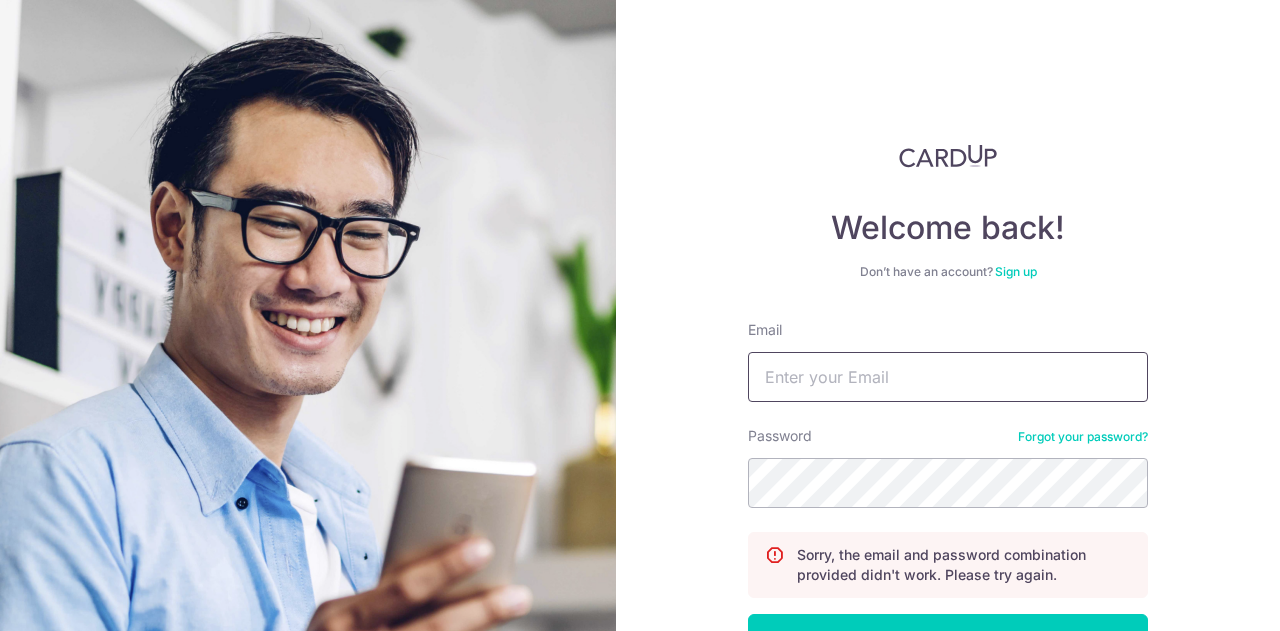 click on "Email" at bounding box center [948, 377] 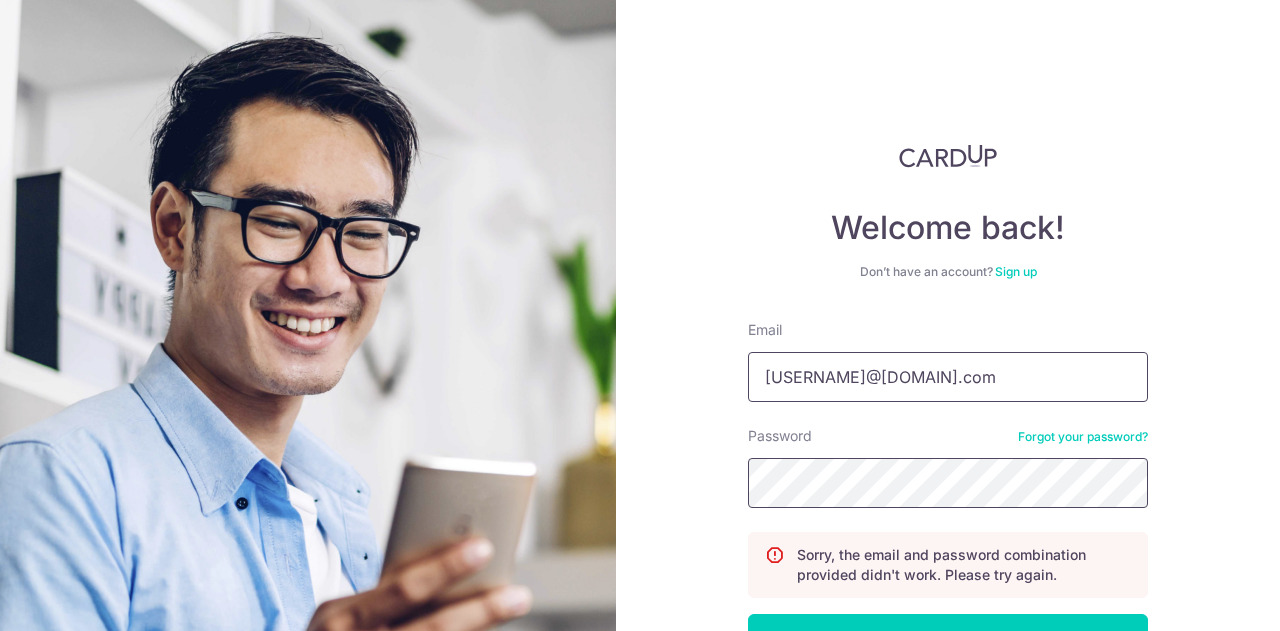 click on "Log in" at bounding box center (948, 639) 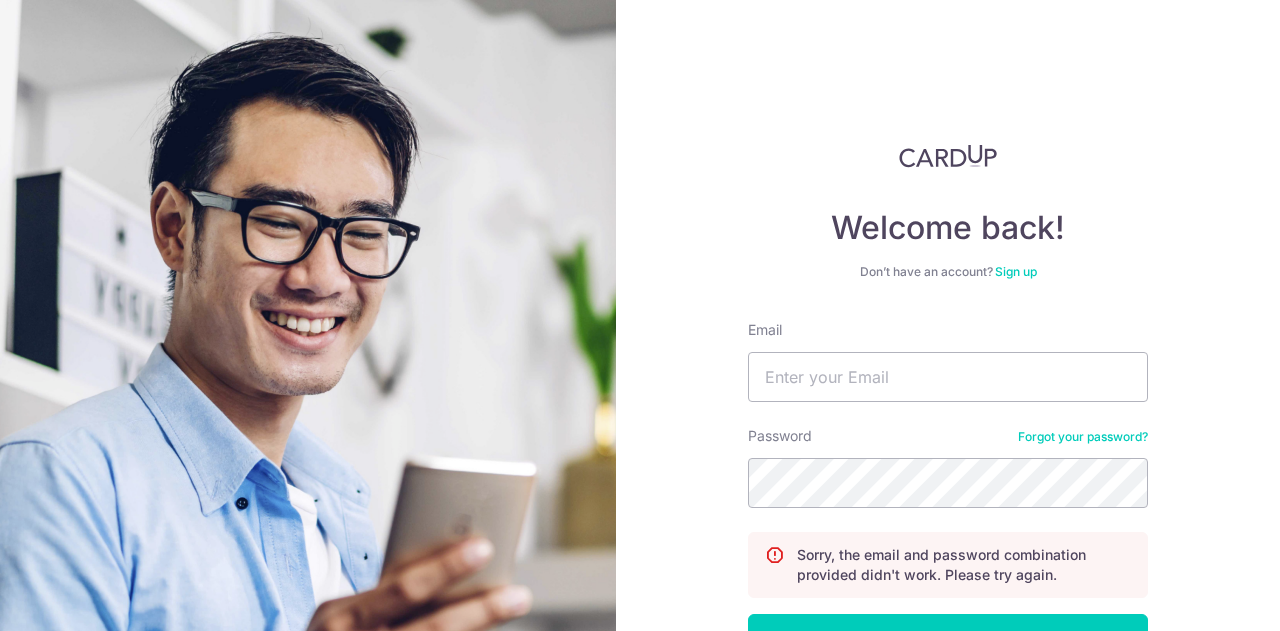 scroll, scrollTop: 0, scrollLeft: 0, axis: both 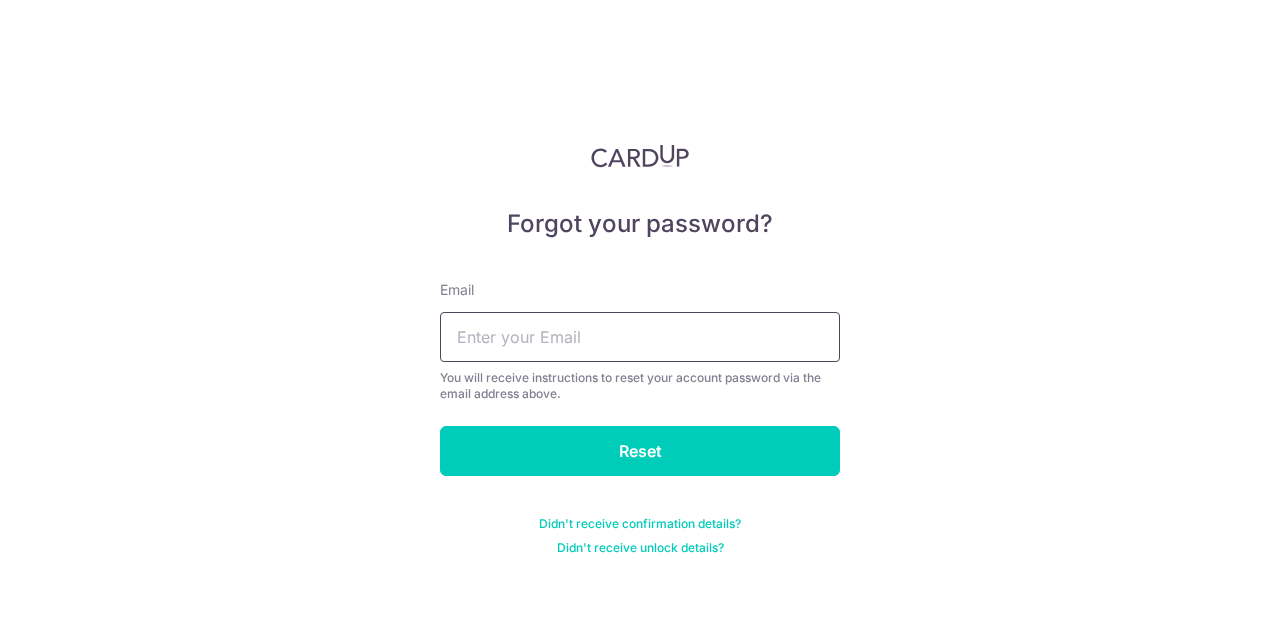 click at bounding box center [640, 337] 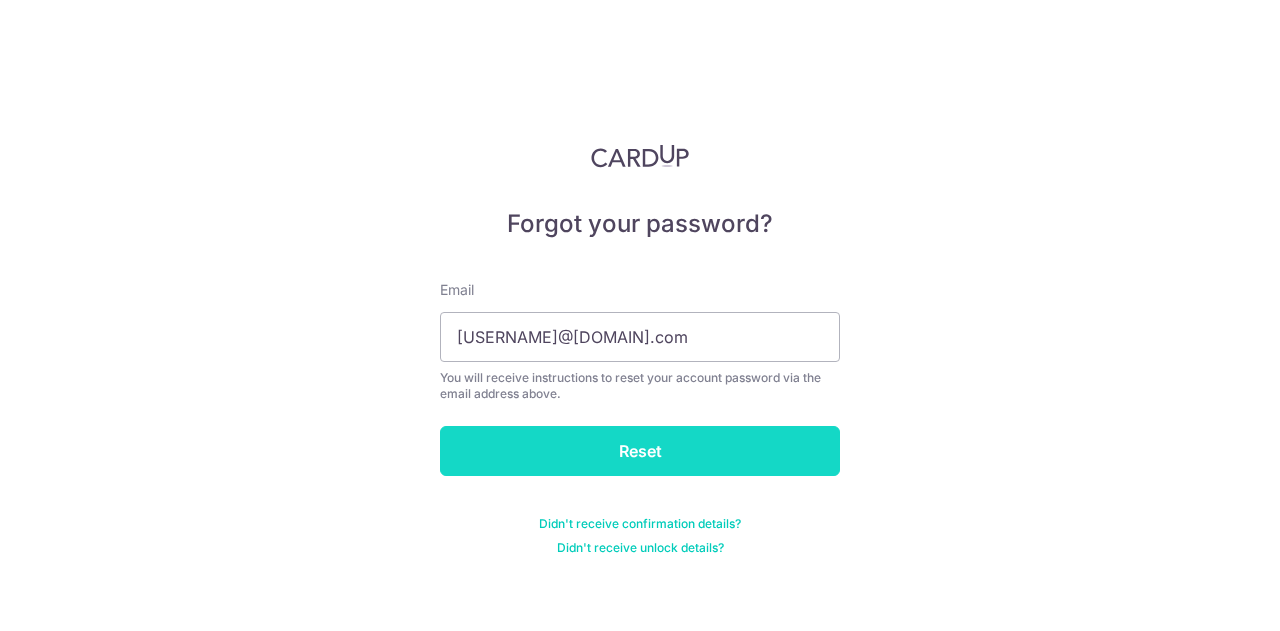 click on "Reset" at bounding box center (640, 451) 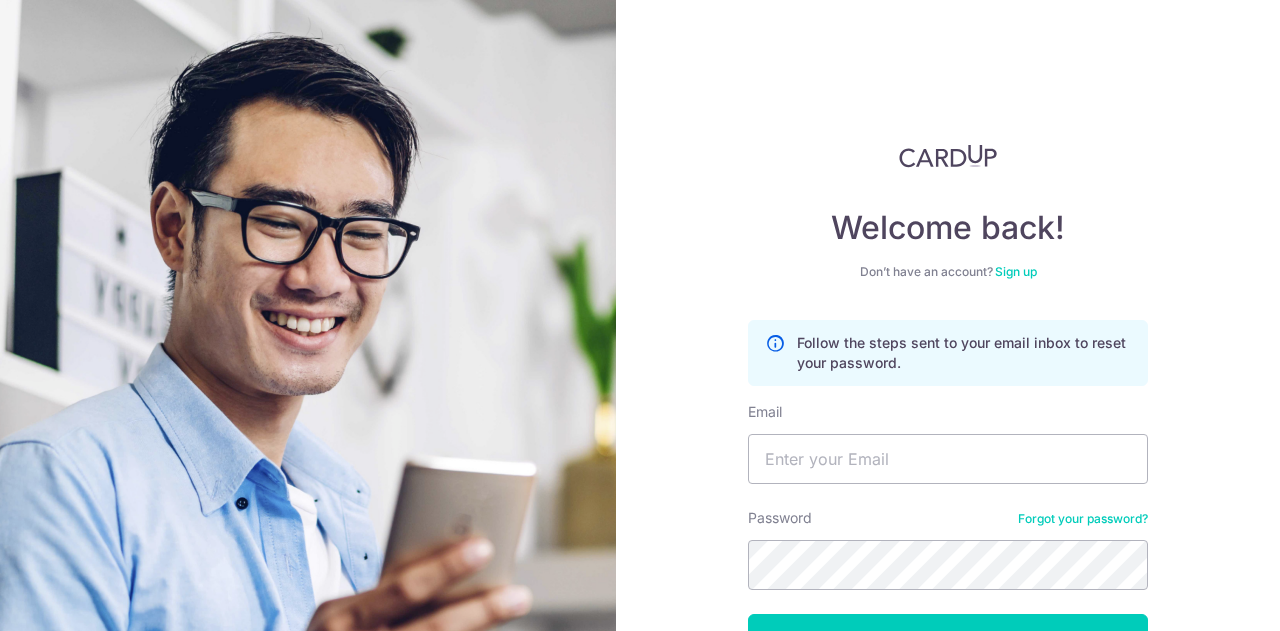 scroll, scrollTop: 0, scrollLeft: 0, axis: both 